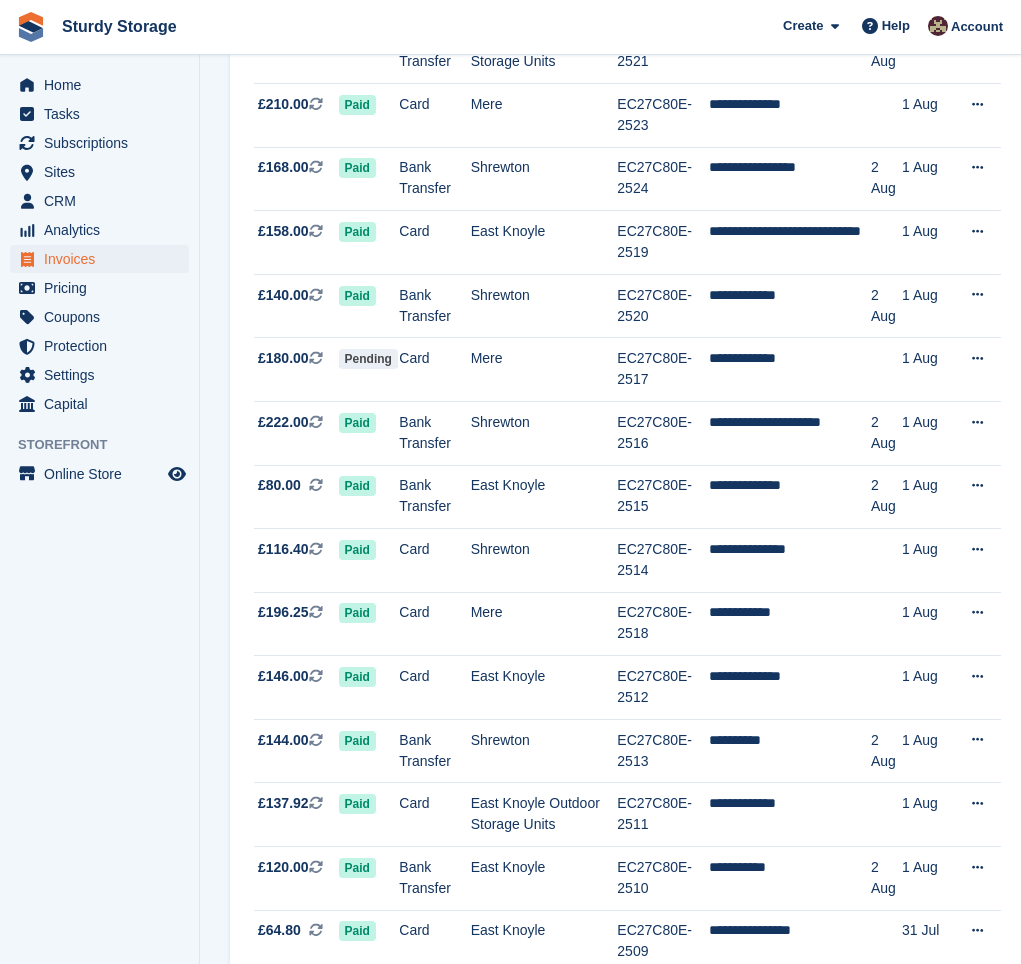 scroll, scrollTop: 1833, scrollLeft: 0, axis: vertical 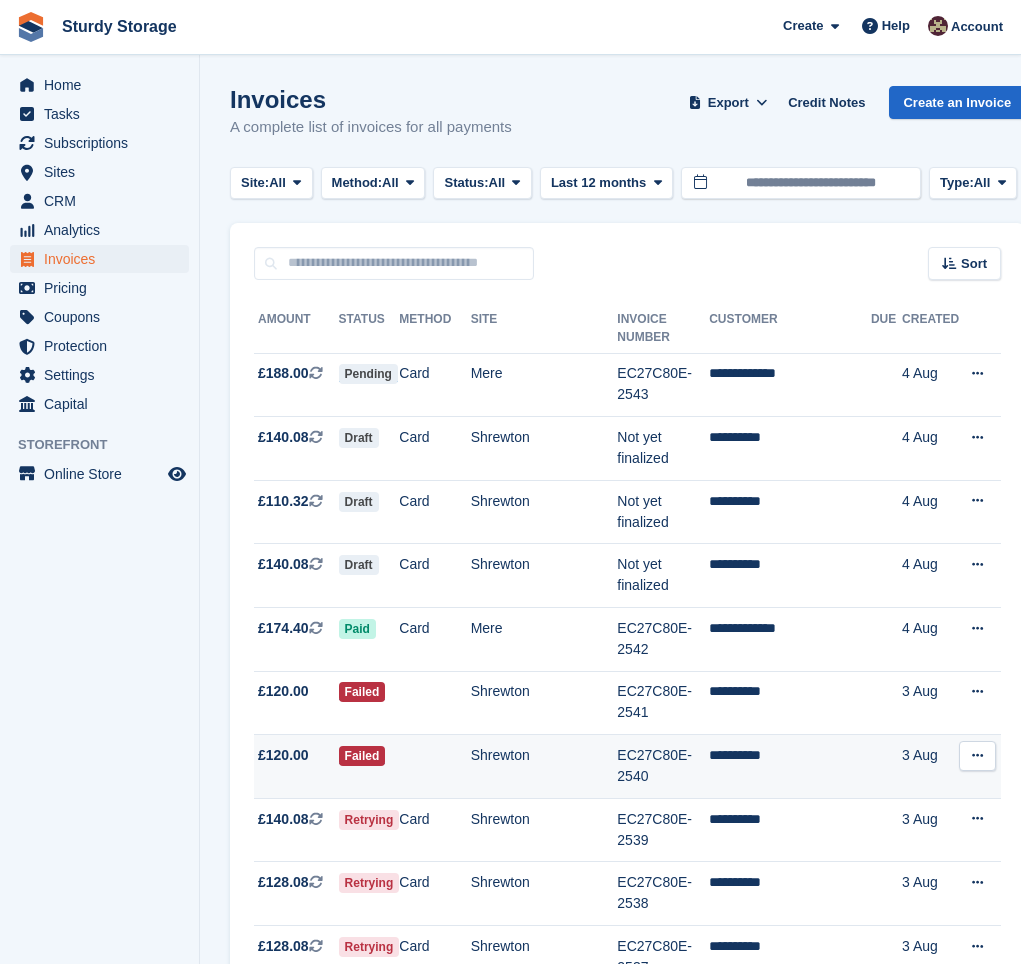 click on "Shrewton" at bounding box center [544, 767] 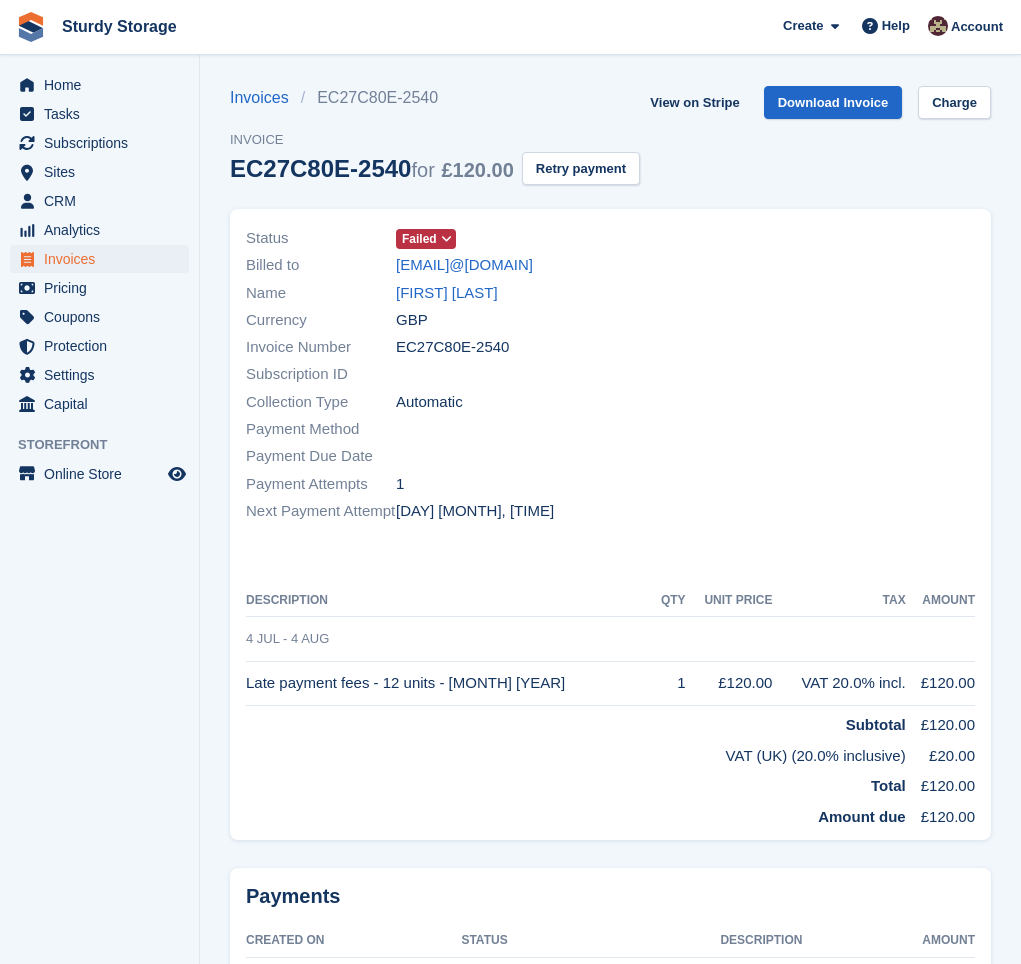 scroll, scrollTop: 0, scrollLeft: 0, axis: both 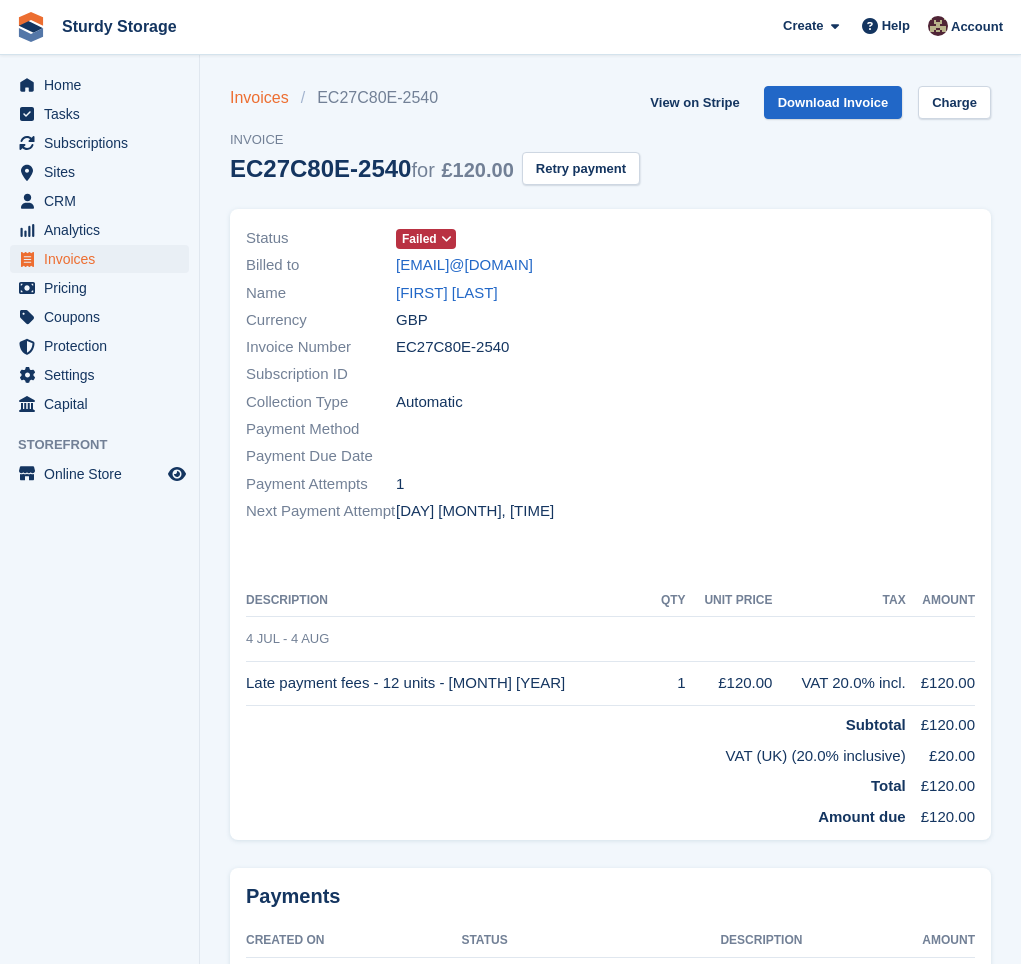 click on "Invoices" at bounding box center (265, 98) 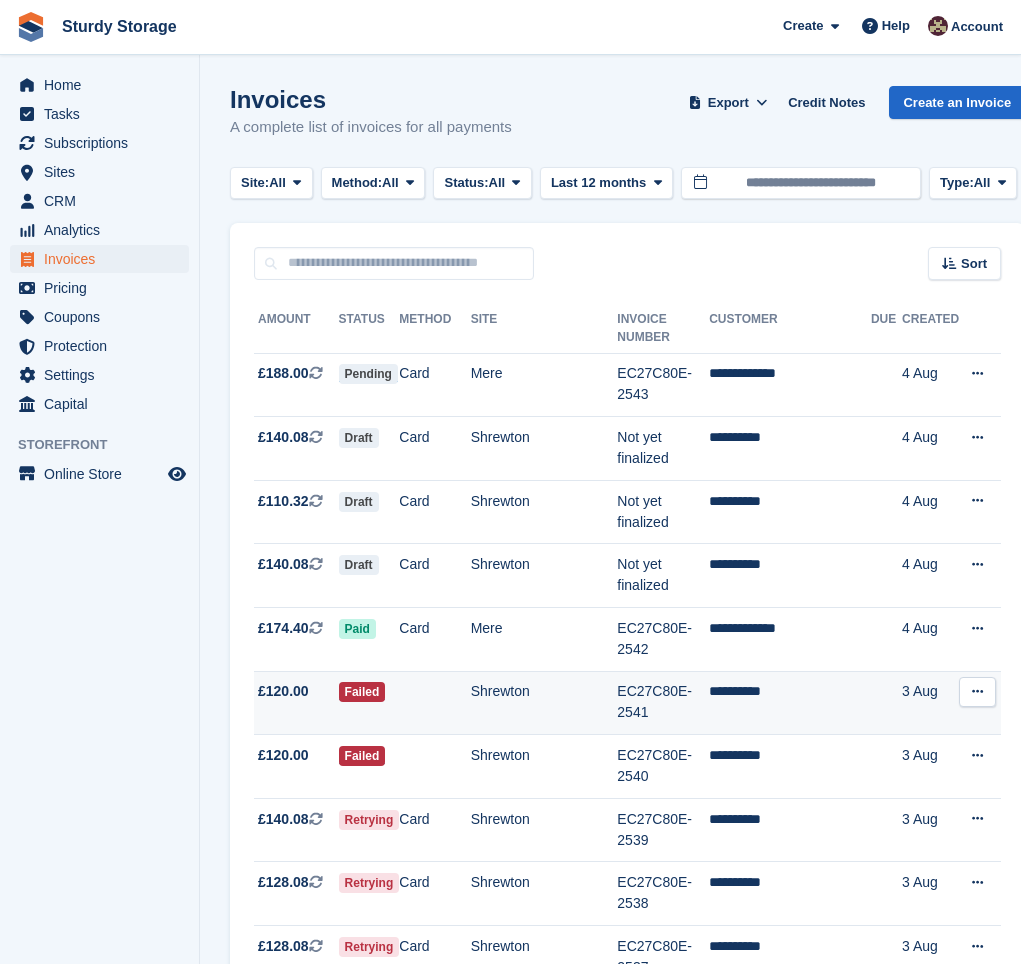 click on "Shrewton" at bounding box center [544, 703] 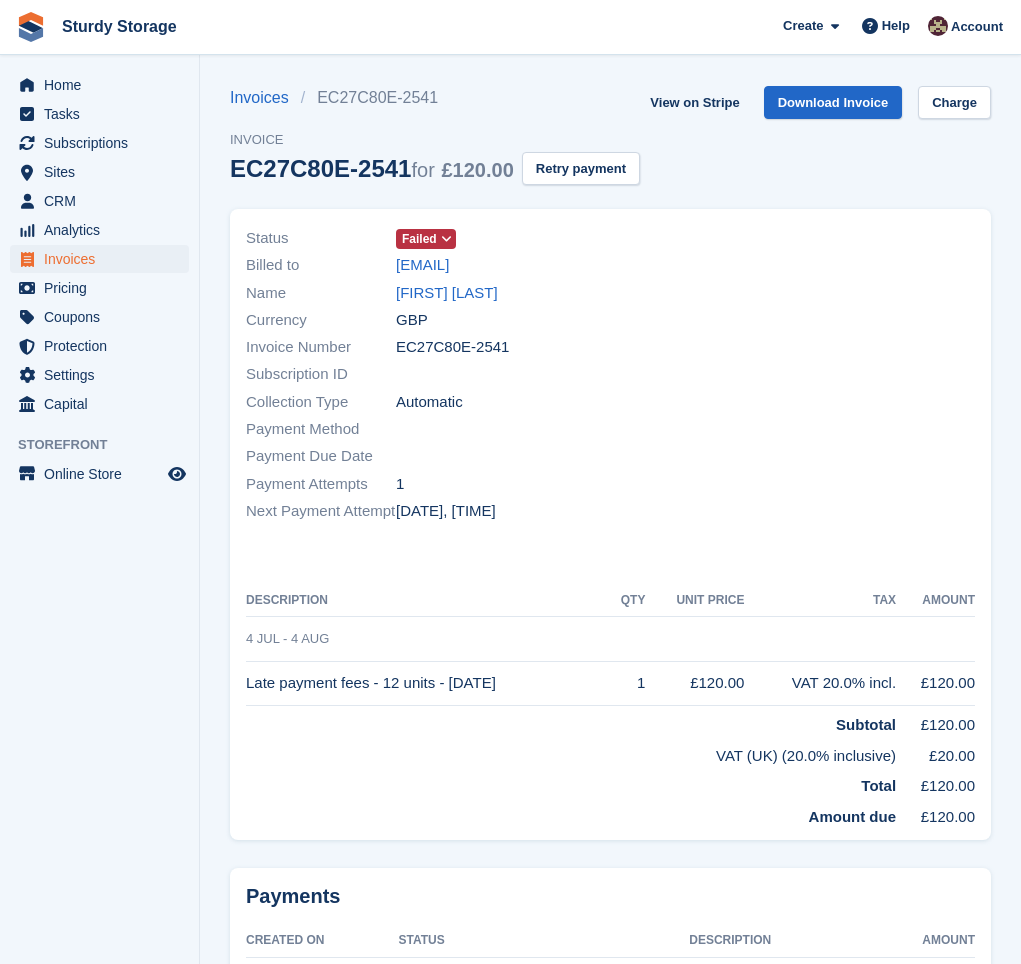 scroll, scrollTop: 0, scrollLeft: 0, axis: both 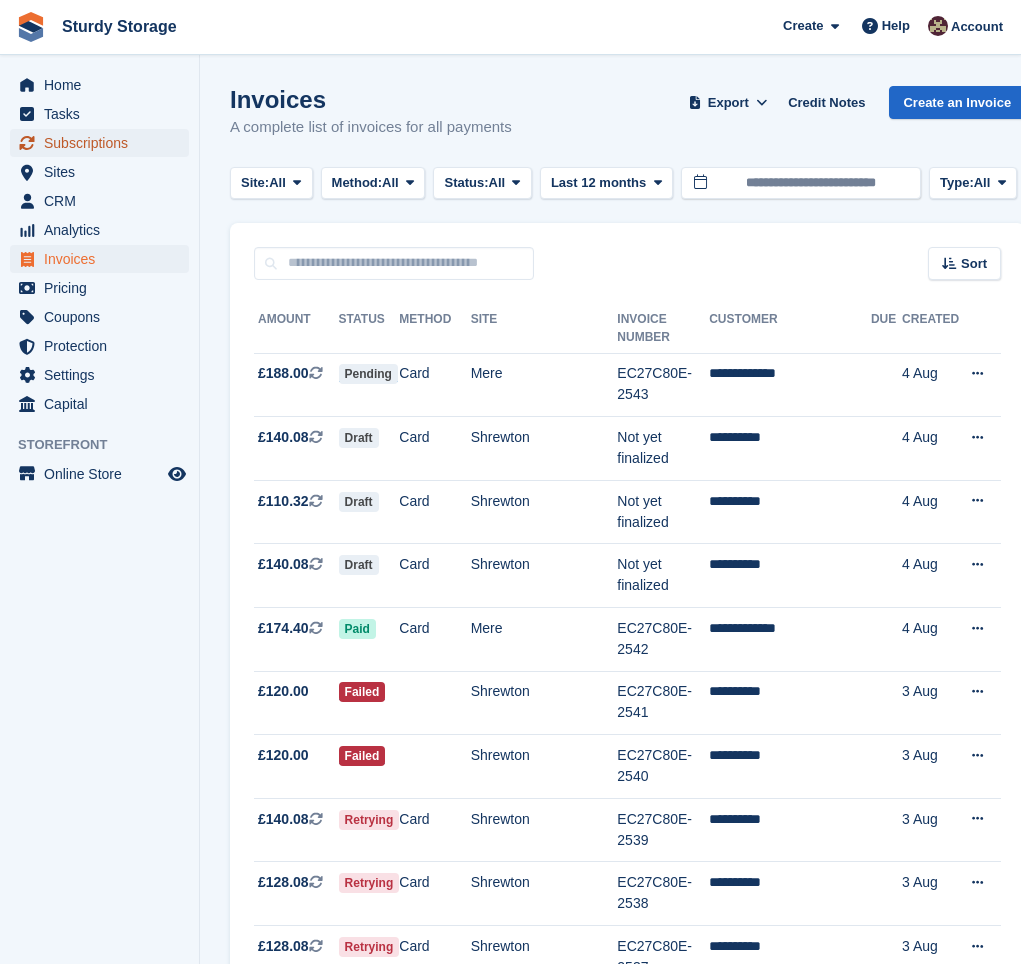 click on "Subscriptions" at bounding box center (104, 143) 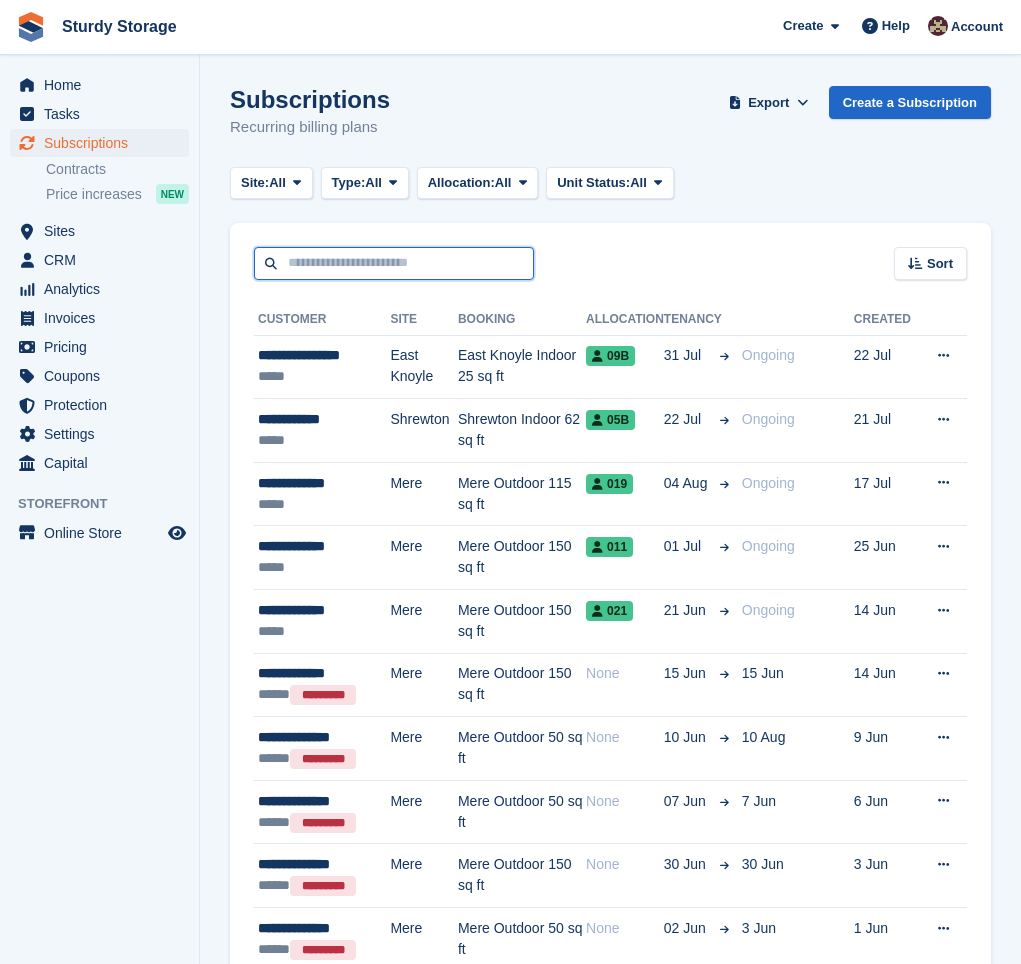 click at bounding box center [394, 263] 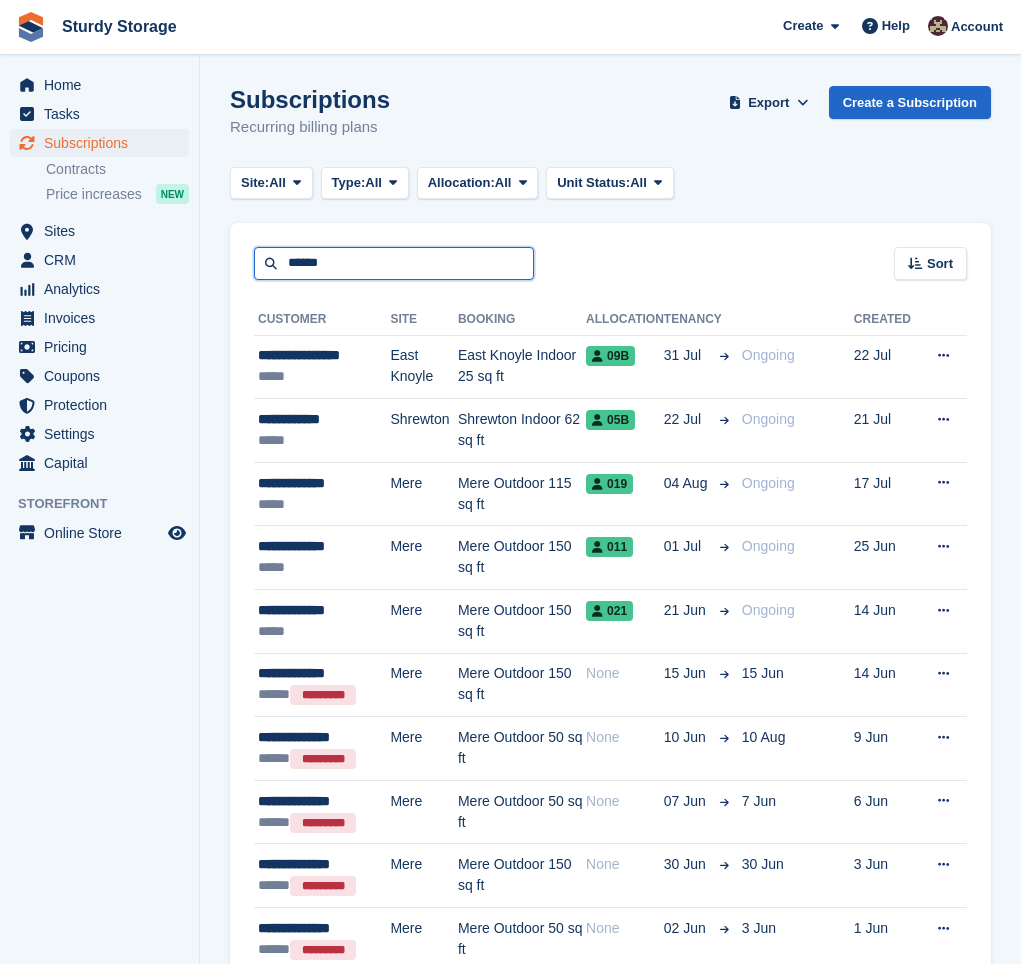 type on "******" 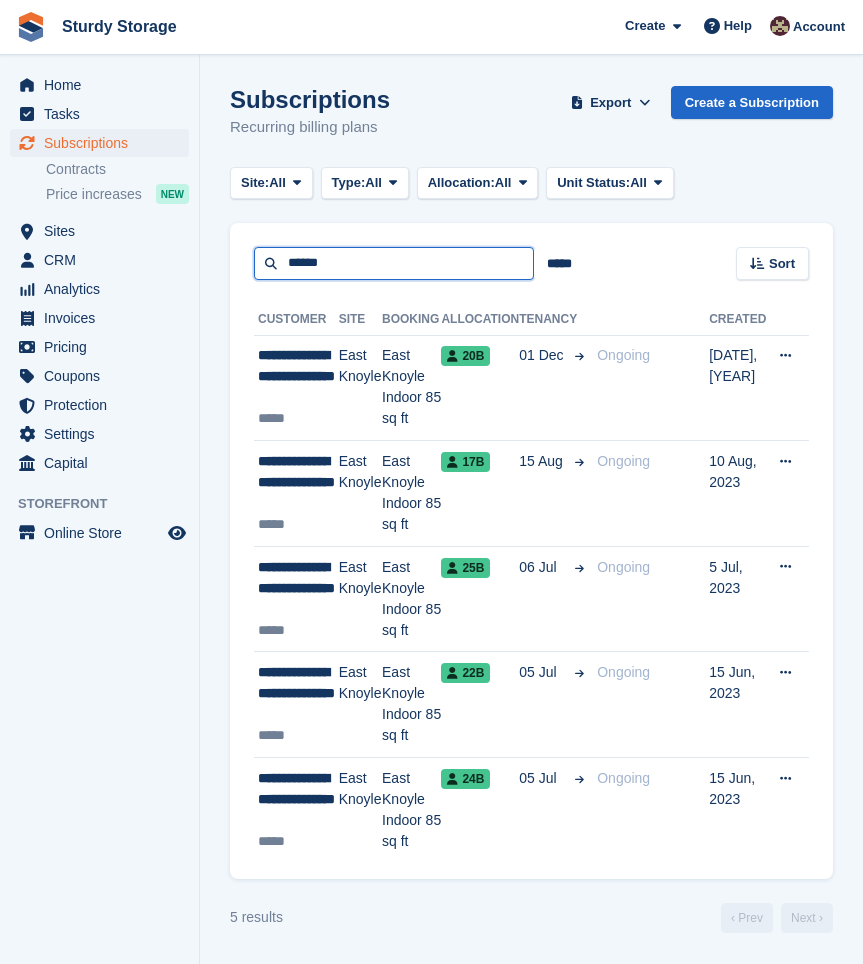 drag, startPoint x: 381, startPoint y: 268, endPoint x: 177, endPoint y: 274, distance: 204.08821 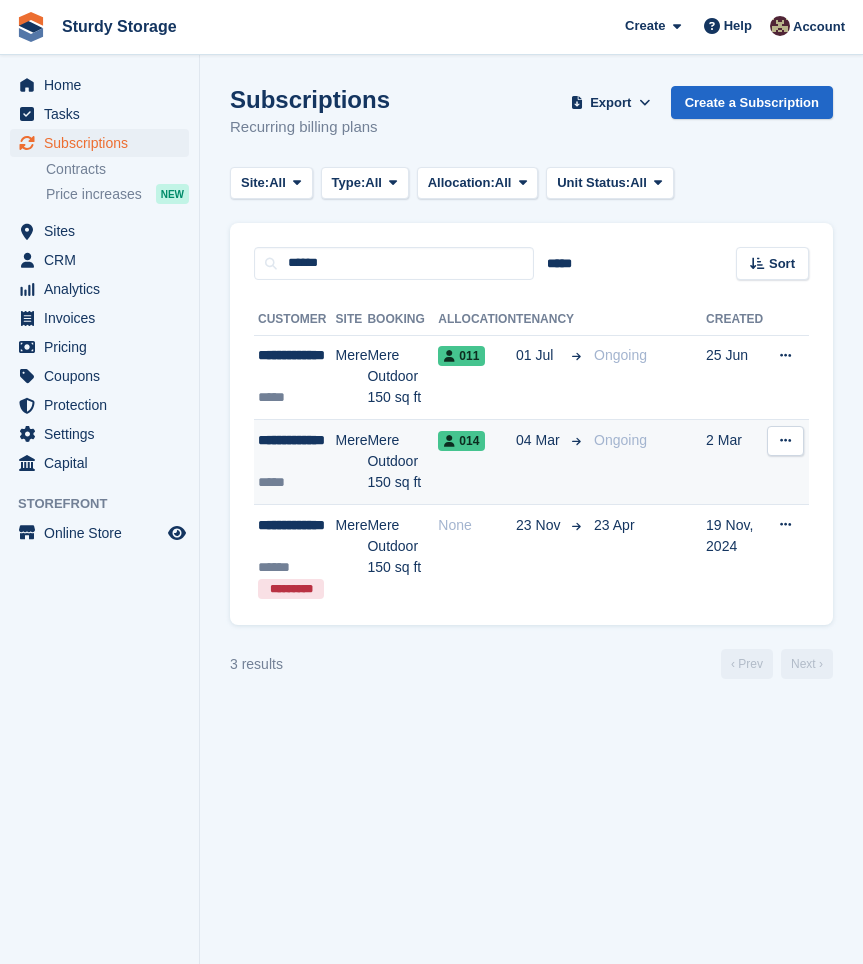click on "014" at bounding box center (461, 441) 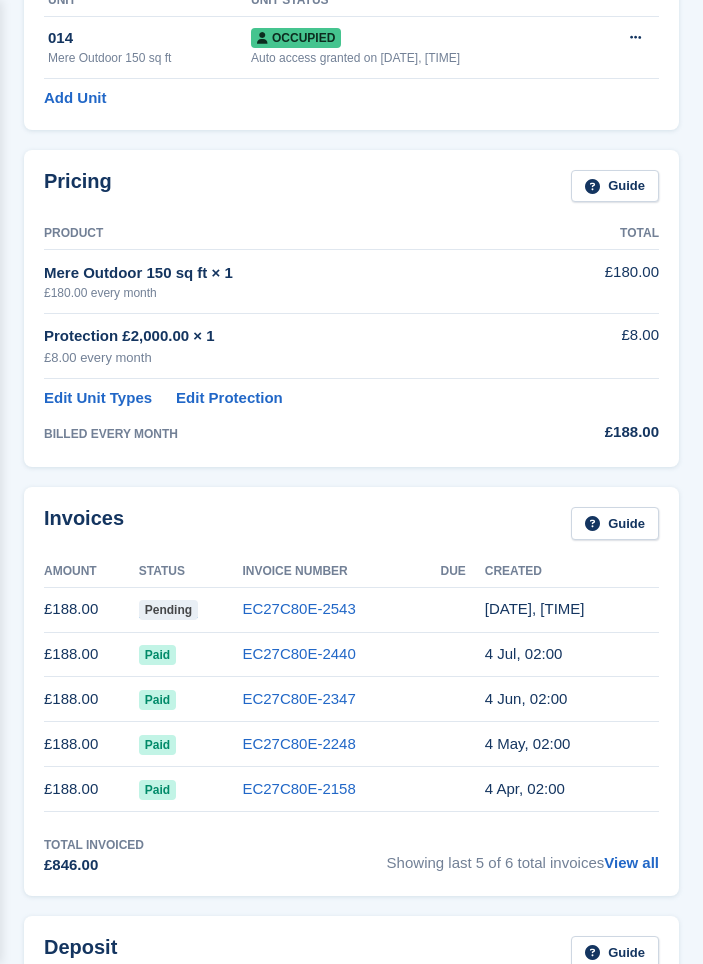 scroll, scrollTop: 0, scrollLeft: 0, axis: both 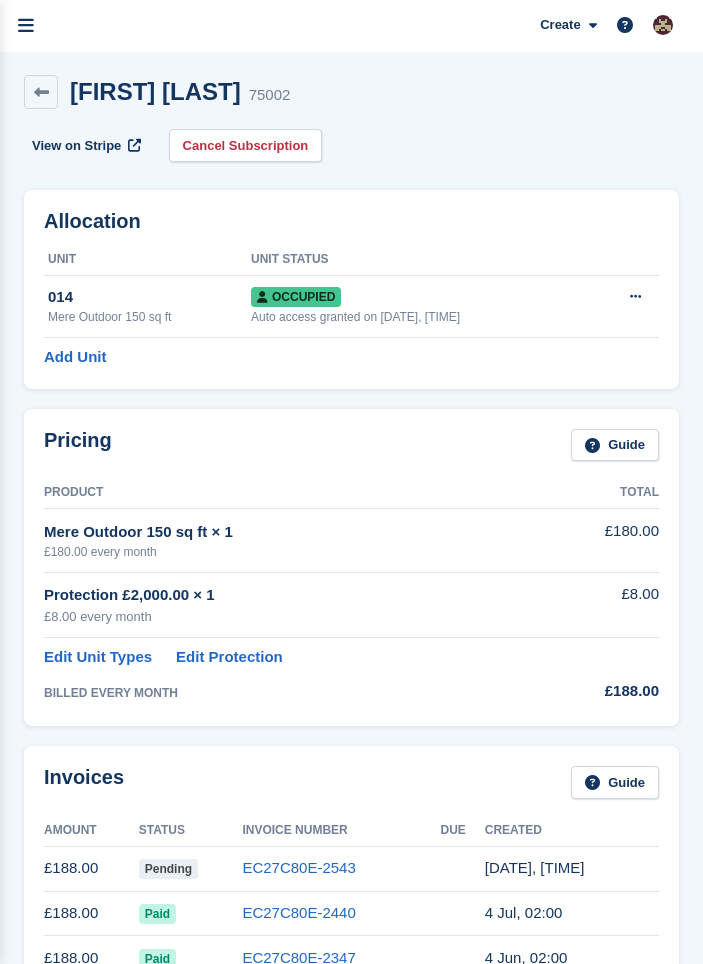 click on "[FIRST] [LAST]" at bounding box center (155, 91) 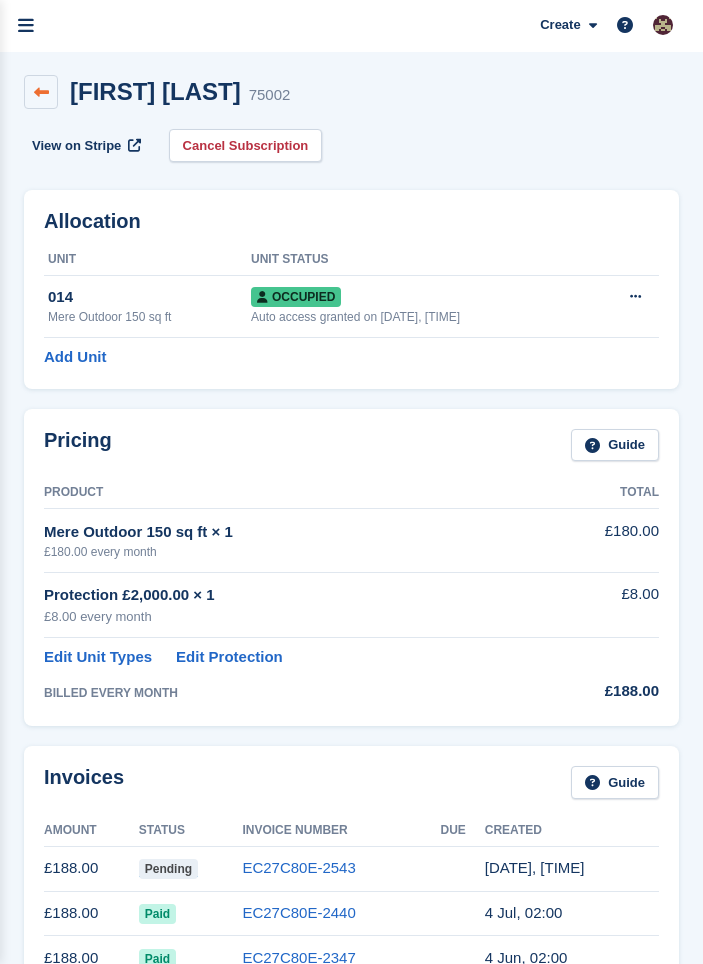 click at bounding box center [41, 92] 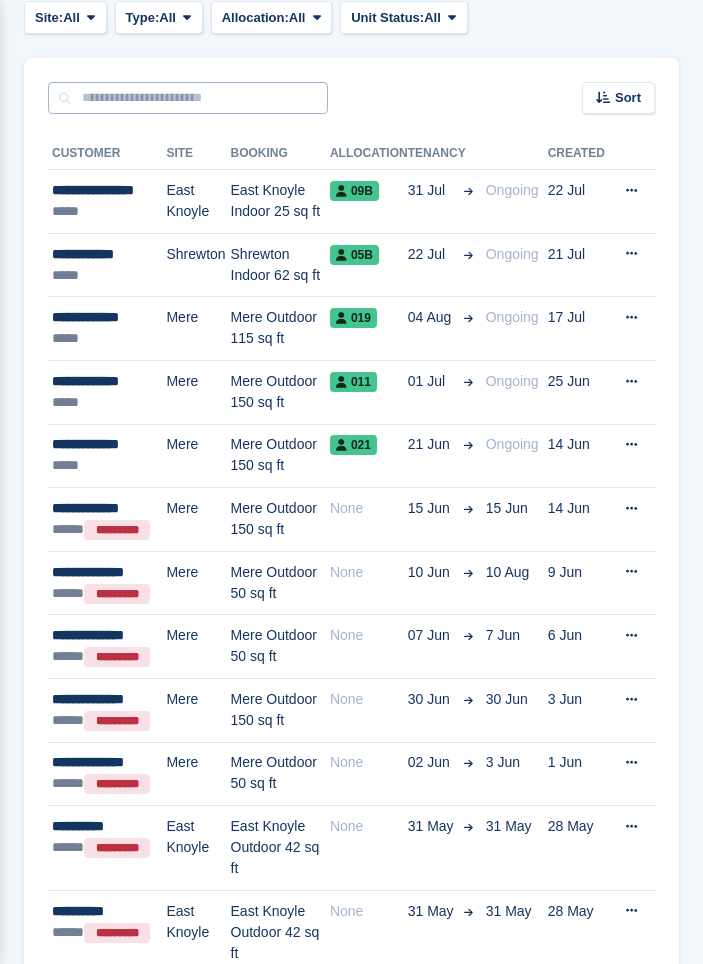 scroll, scrollTop: 0, scrollLeft: 0, axis: both 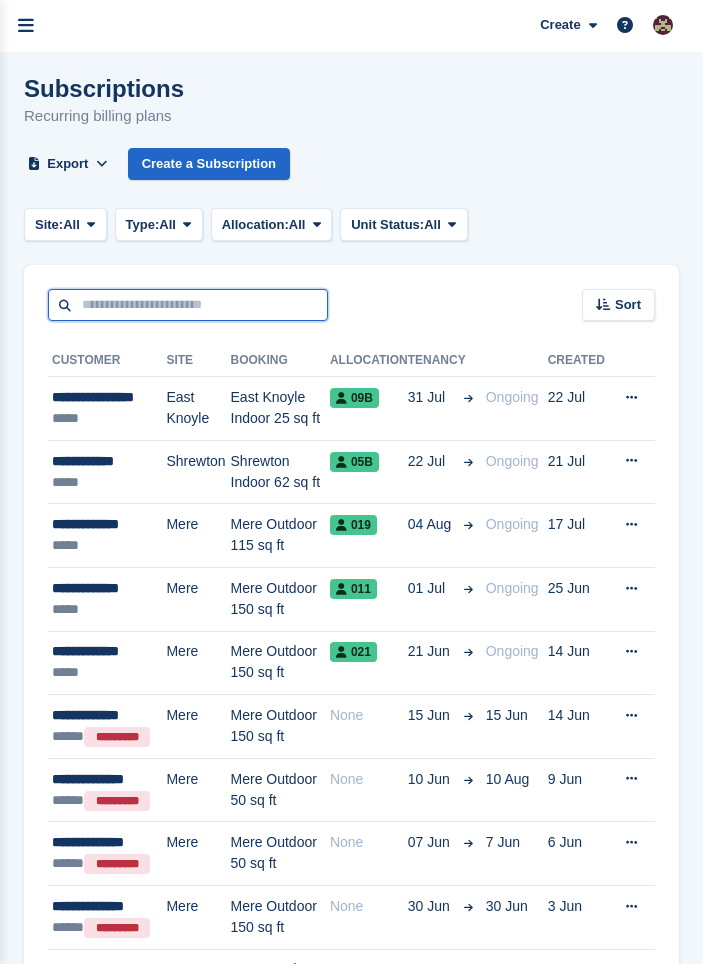 click at bounding box center [188, 305] 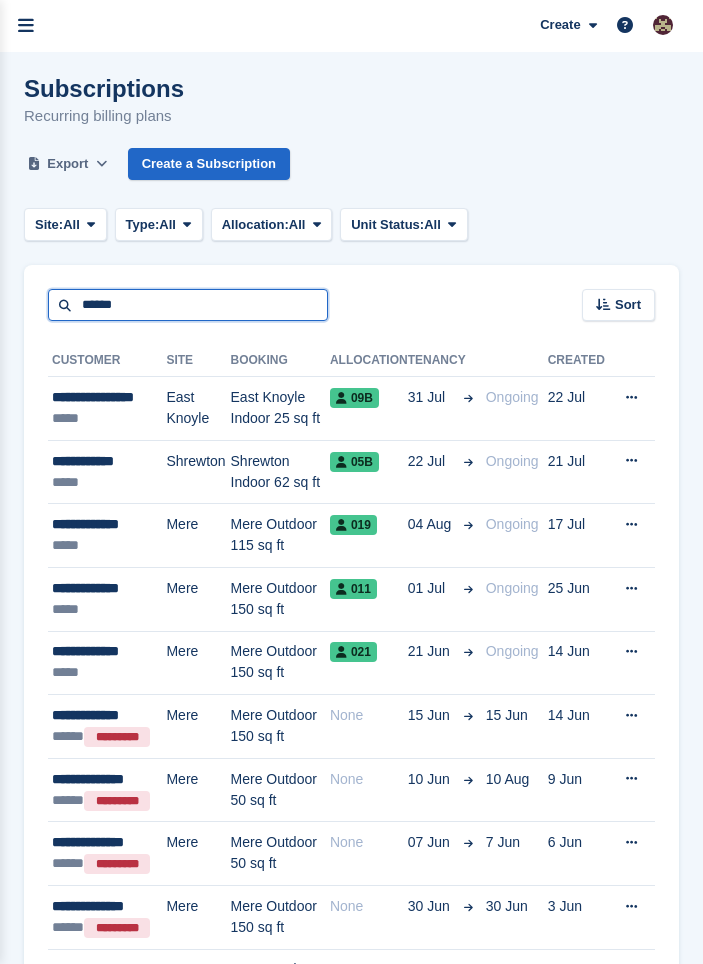 type on "******" 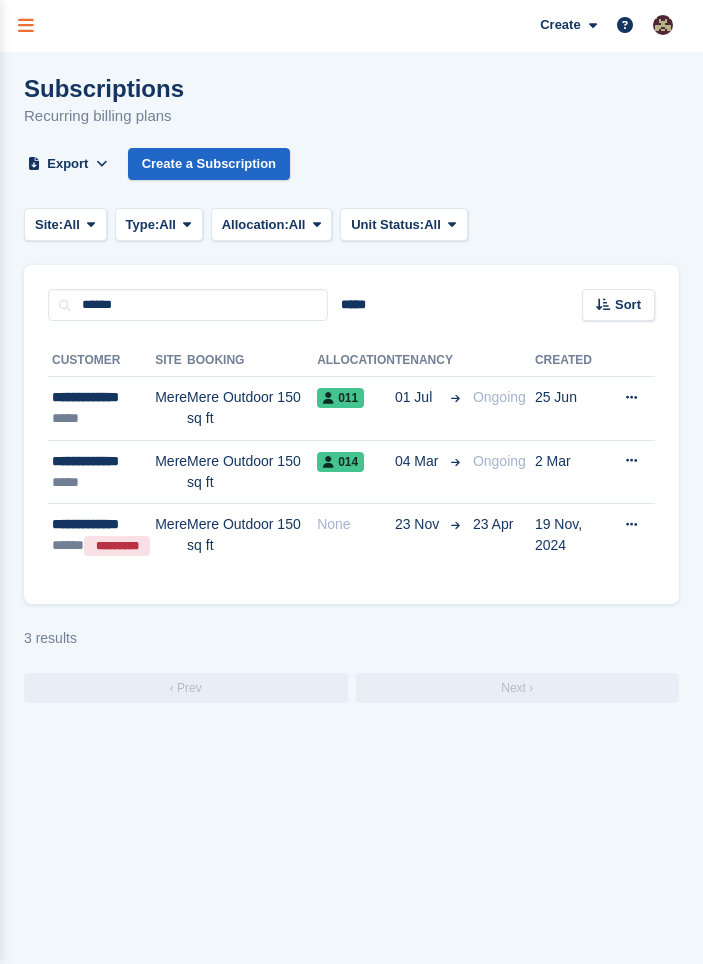 click at bounding box center [26, 26] 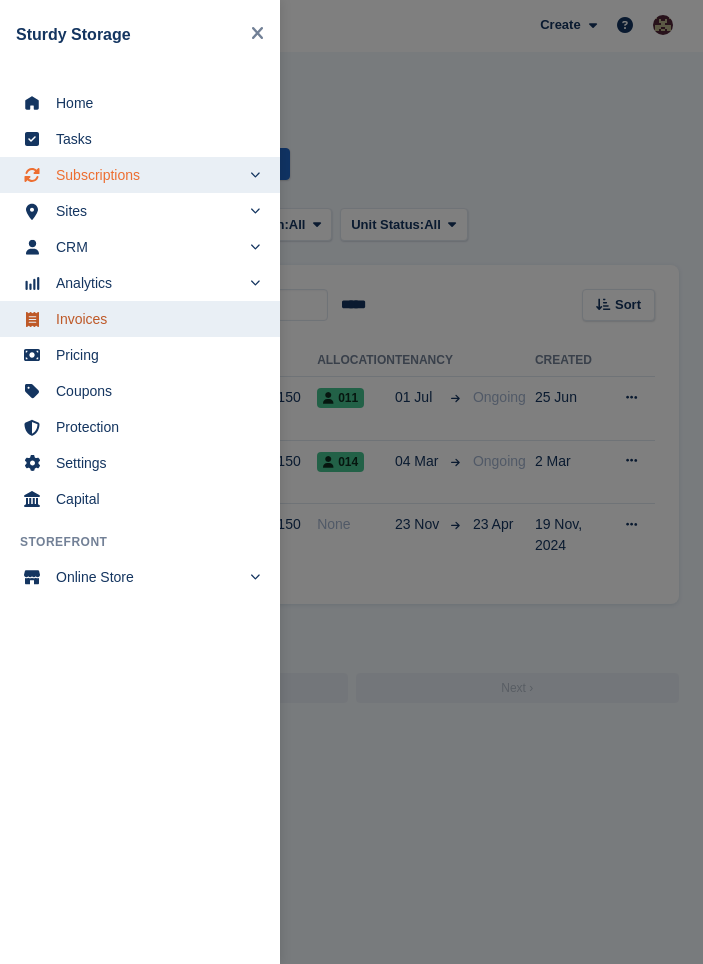 click on "Invoices" at bounding box center [153, 319] 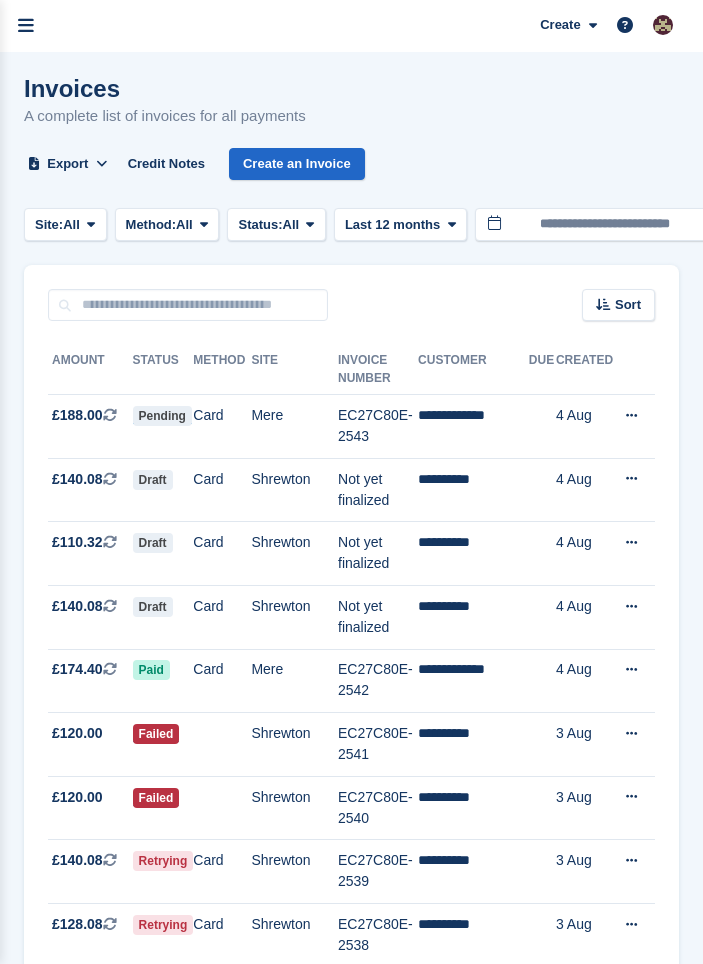 drag, startPoint x: 541, startPoint y: 111, endPoint x: 575, endPoint y: 86, distance: 42.201897 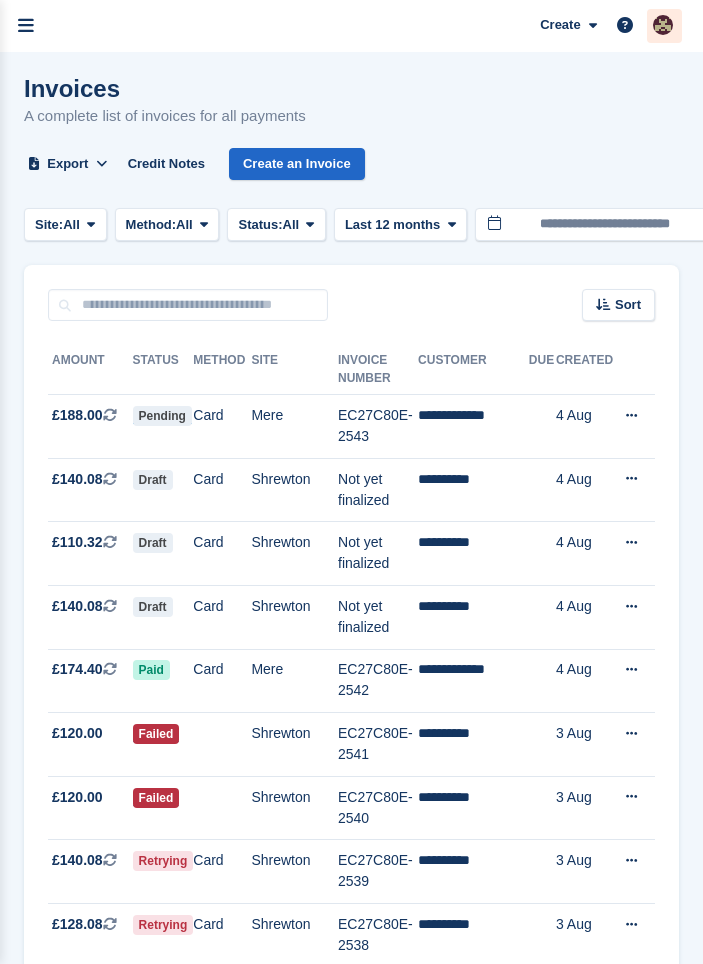 click at bounding box center (663, 25) 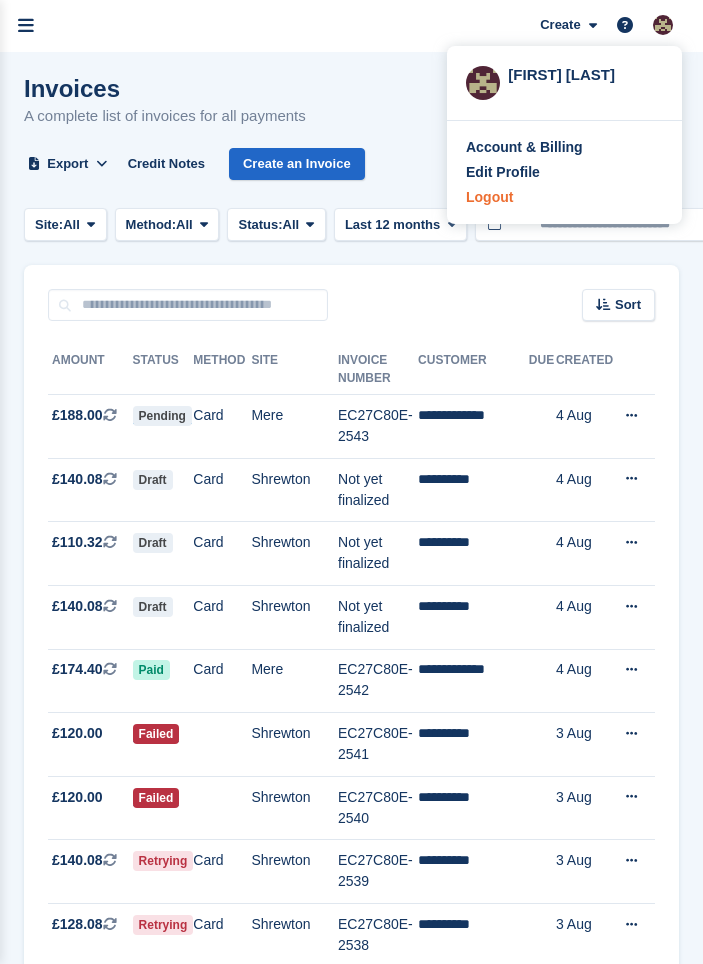 click on "Logout" at bounding box center [489, 197] 